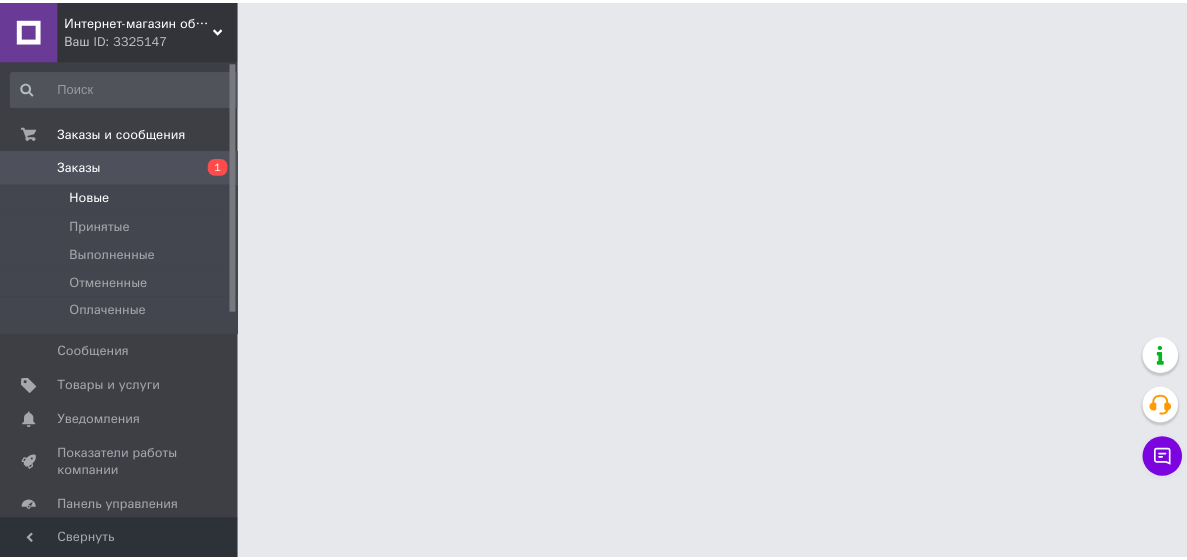 scroll, scrollTop: 0, scrollLeft: 0, axis: both 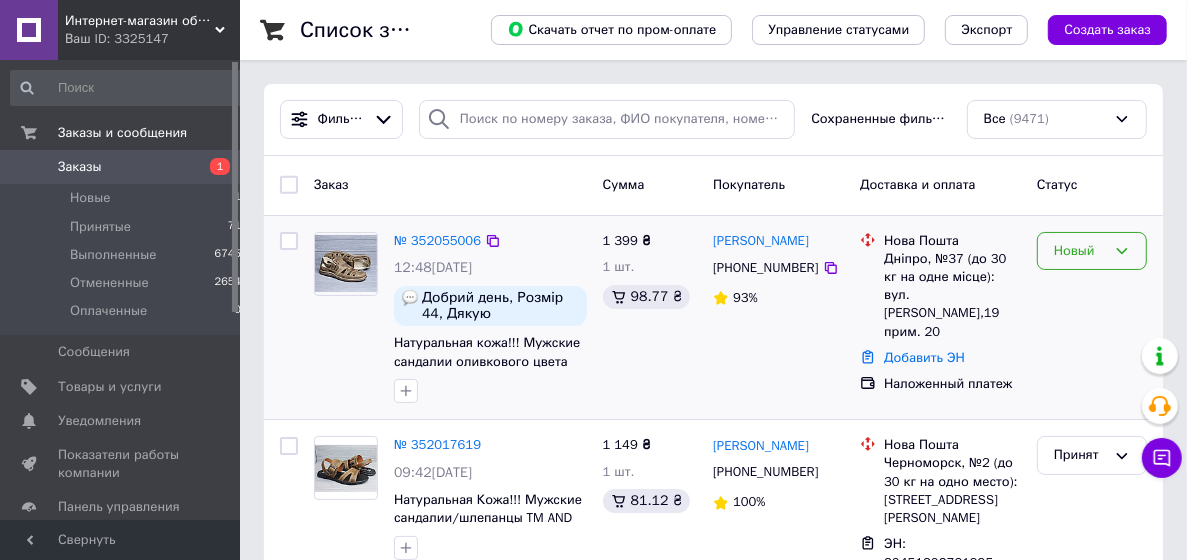 click on "Новый" at bounding box center (1080, 251) 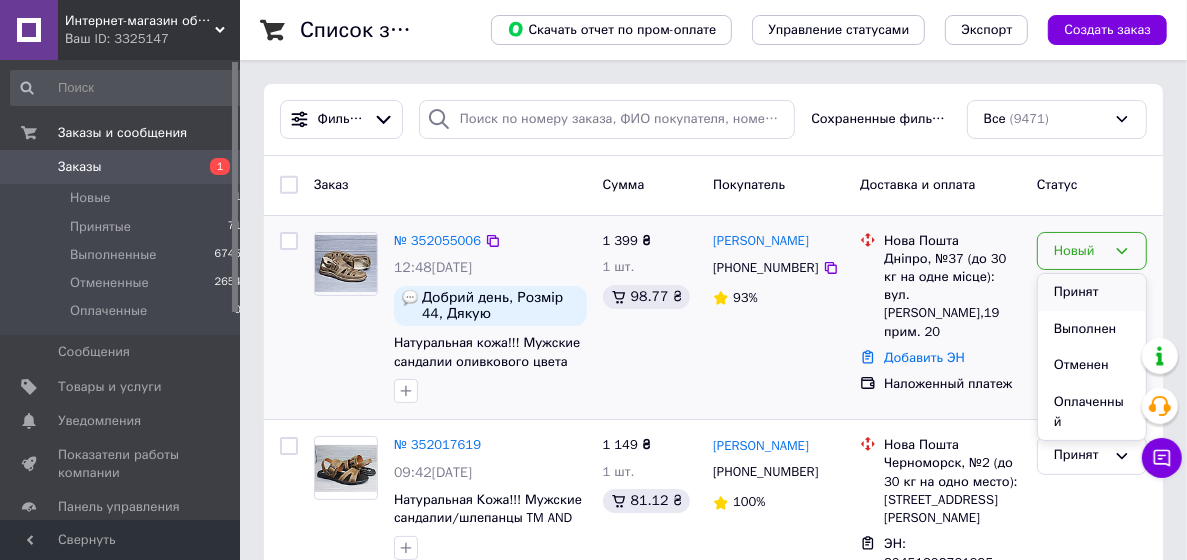 click on "Принят" at bounding box center [1092, 292] 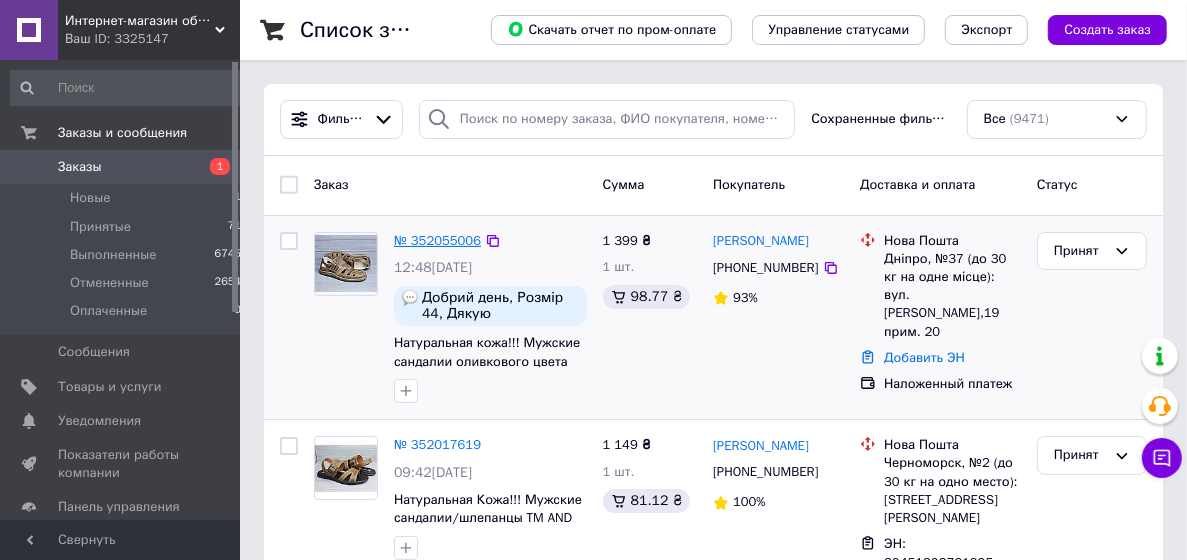 click on "№ 352055006" at bounding box center (437, 240) 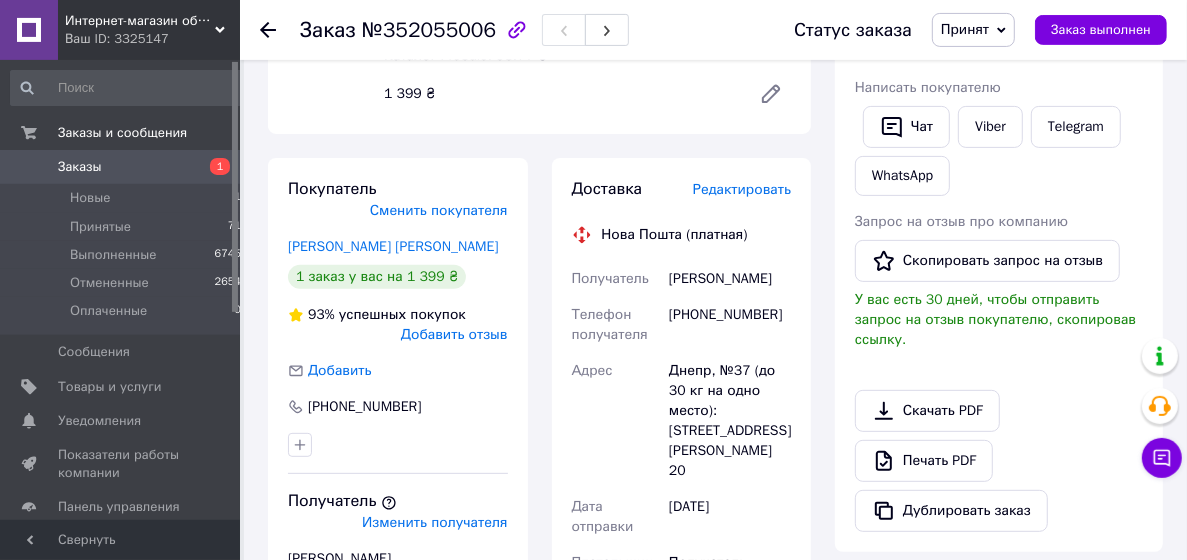 scroll, scrollTop: 432, scrollLeft: 0, axis: vertical 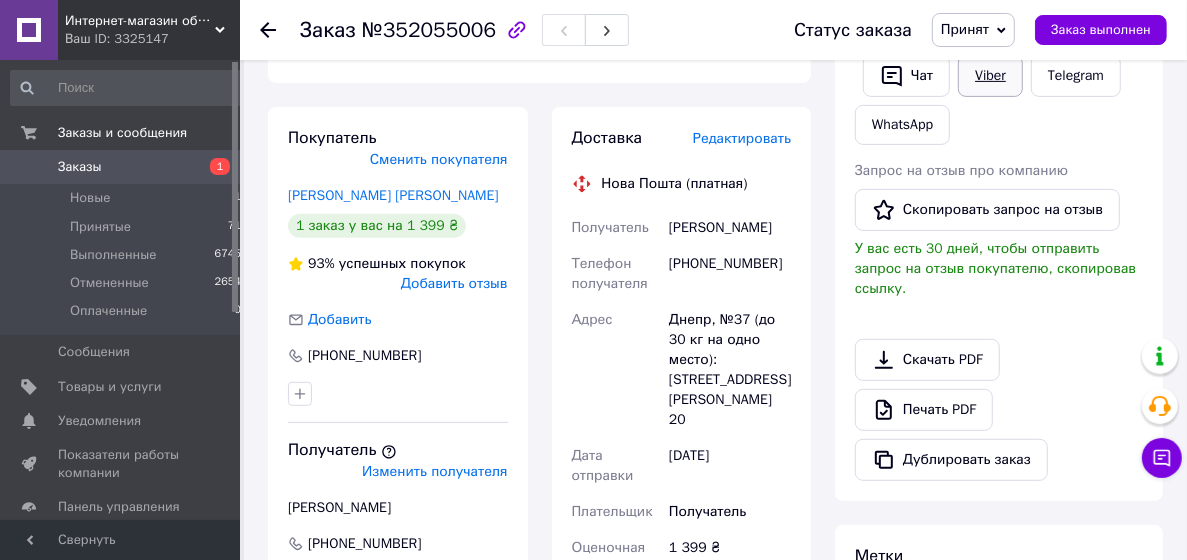 click on "Viber" at bounding box center (990, 76) 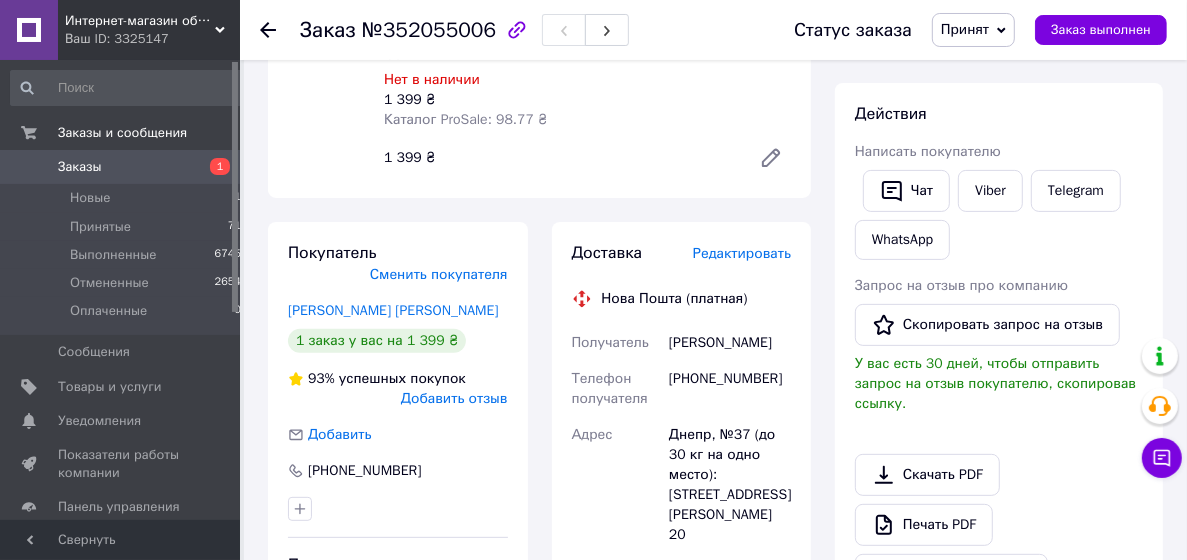 scroll, scrollTop: 324, scrollLeft: 0, axis: vertical 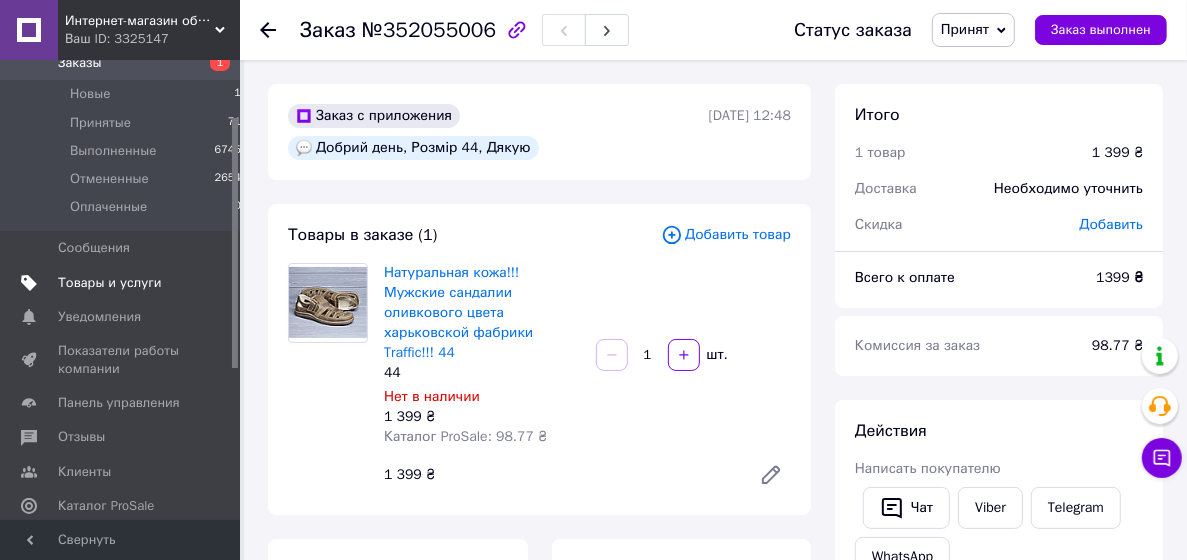 click on "Товары и услуги" at bounding box center [110, 283] 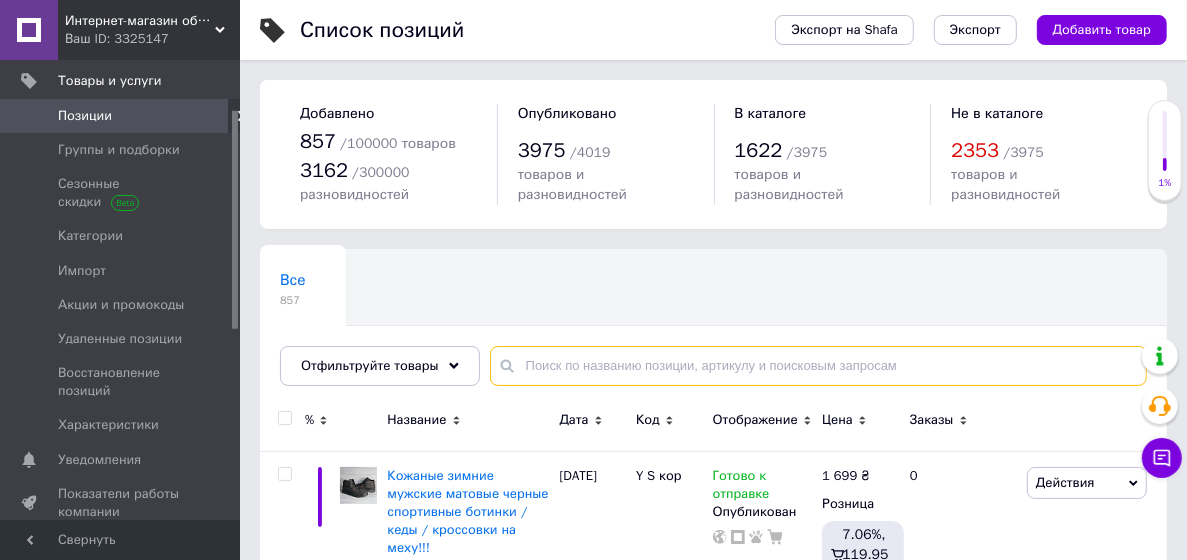 click at bounding box center (818, 366) 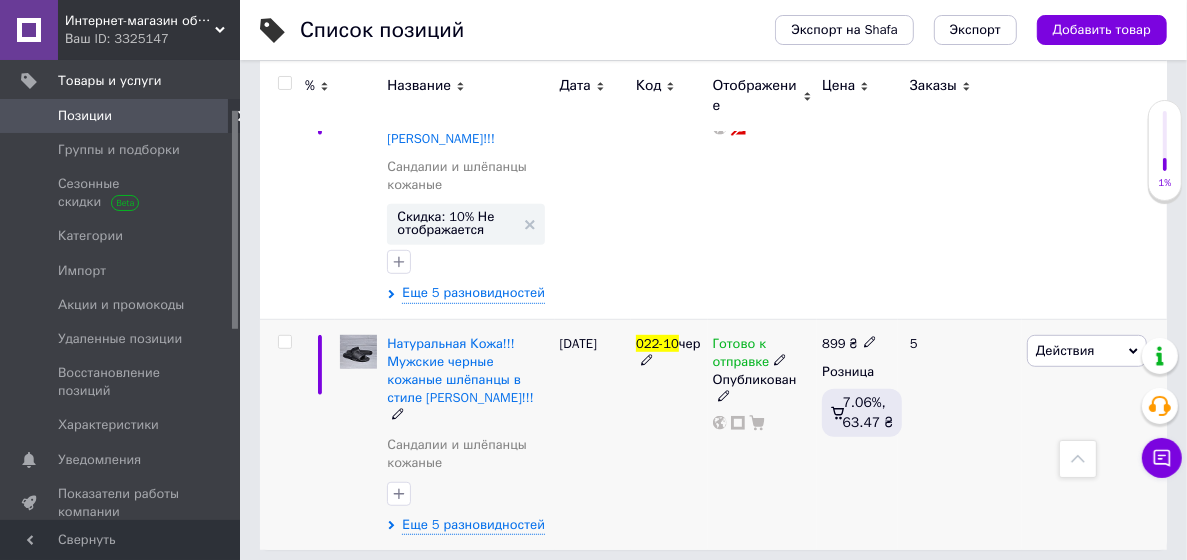 scroll, scrollTop: 650, scrollLeft: 0, axis: vertical 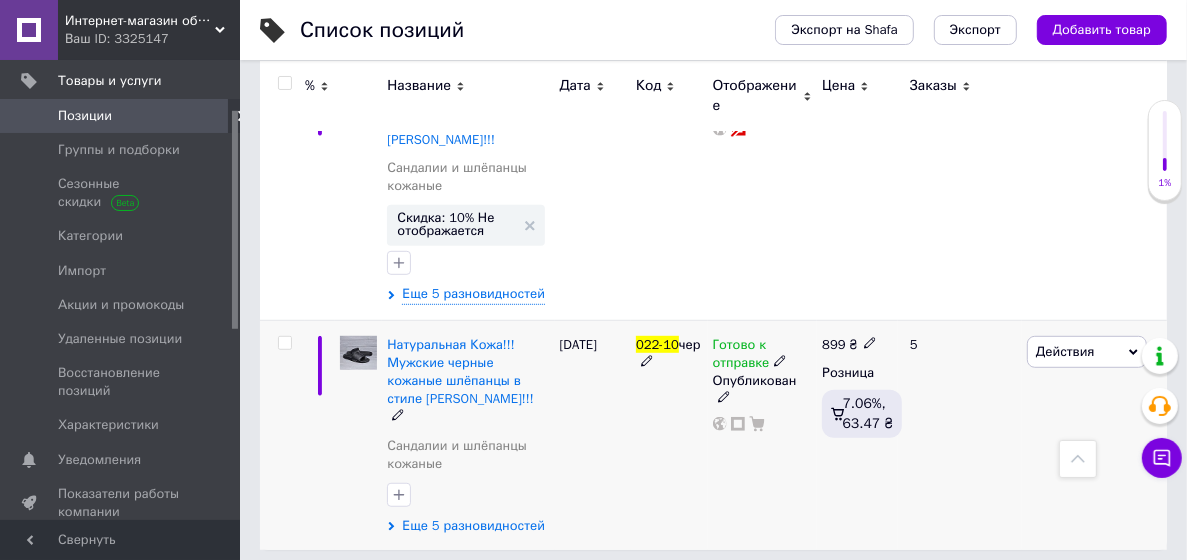 type on "022-10" 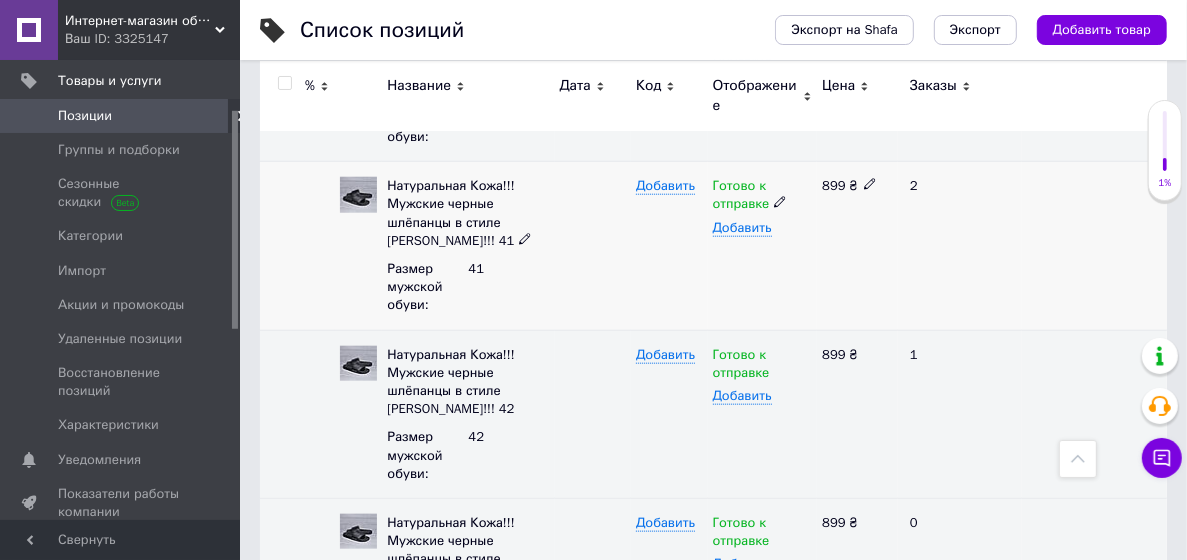 scroll, scrollTop: 1491, scrollLeft: 0, axis: vertical 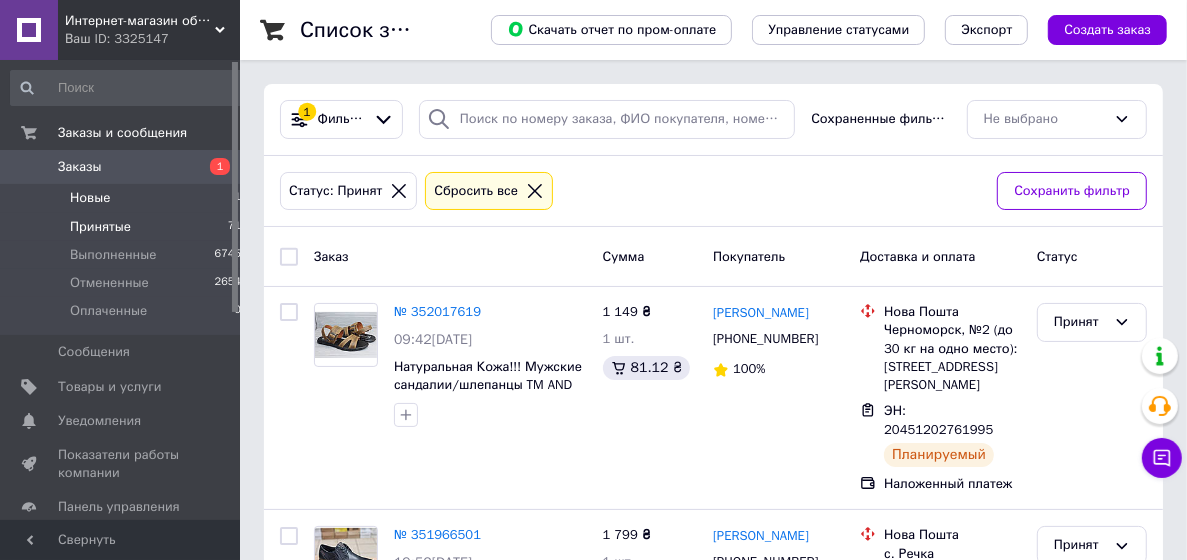 click on "Новые" at bounding box center [90, 198] 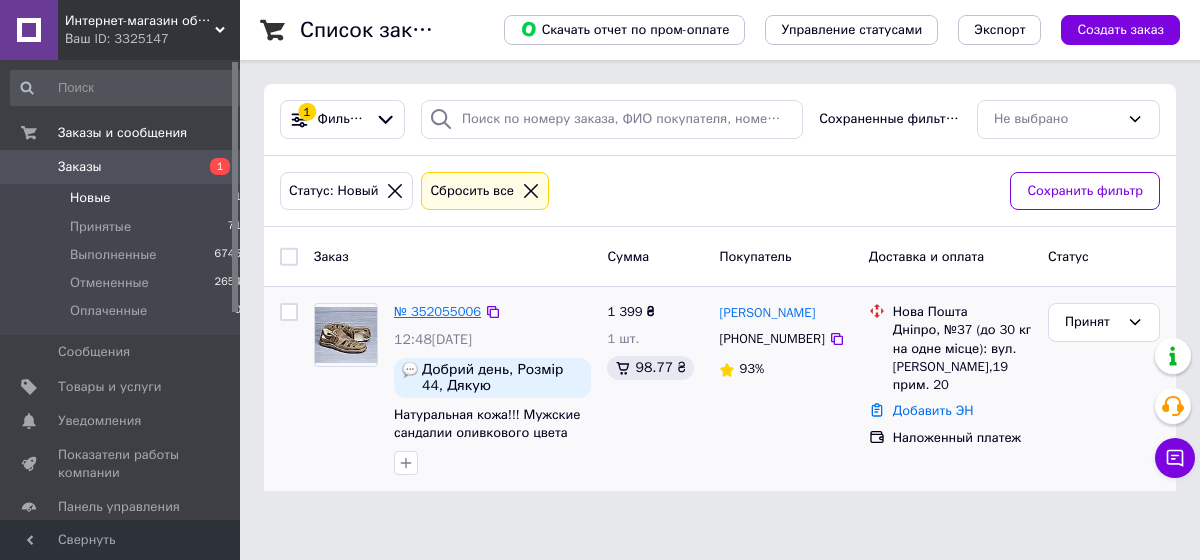 click on "№ 352055006" at bounding box center [437, 311] 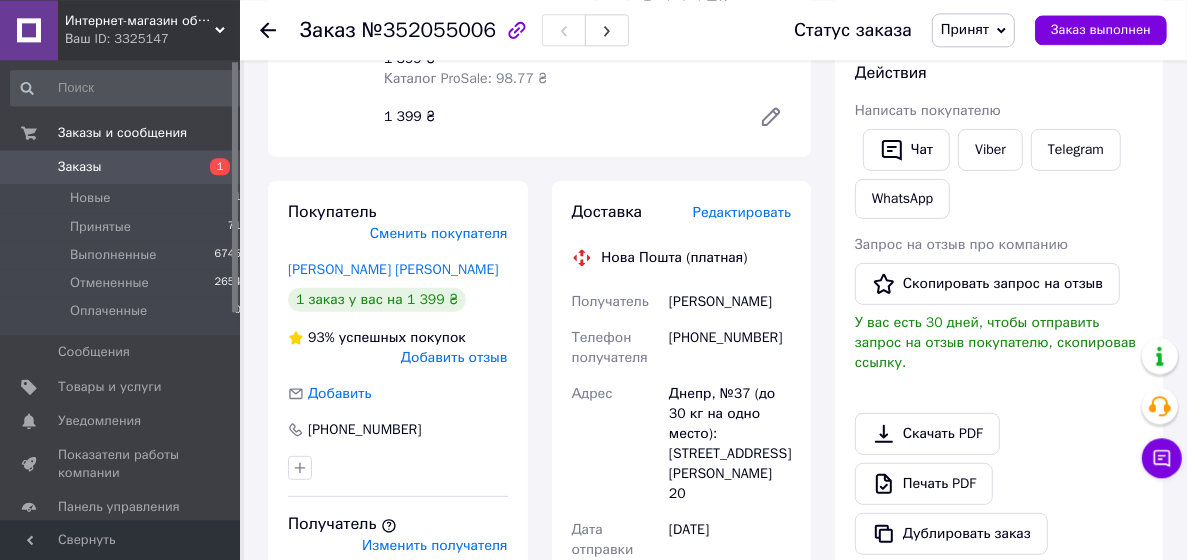 scroll, scrollTop: 236, scrollLeft: 0, axis: vertical 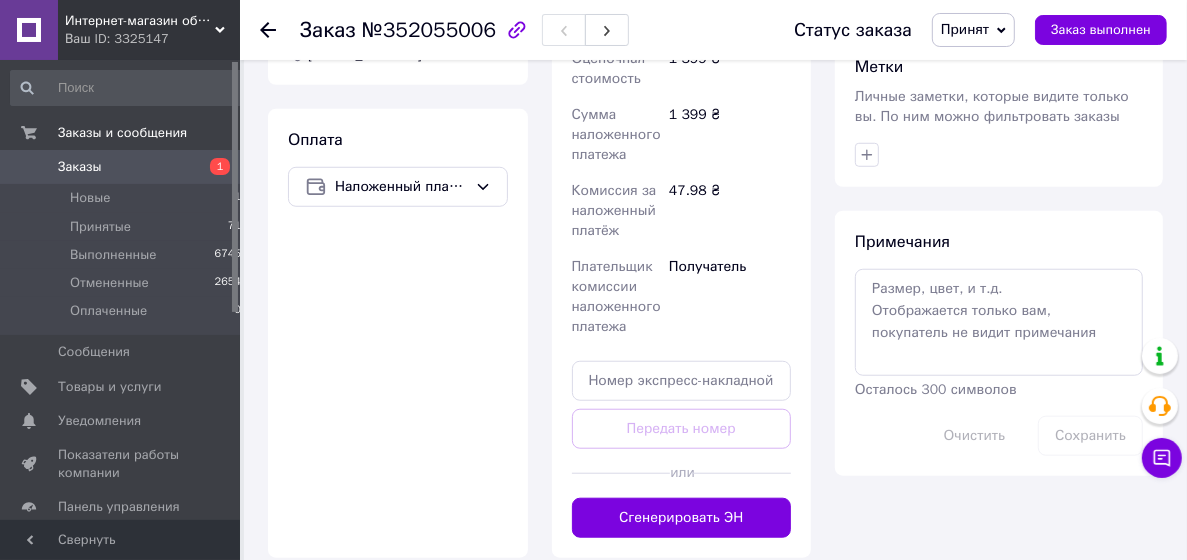 click on "Получатель" at bounding box center (730, 297) 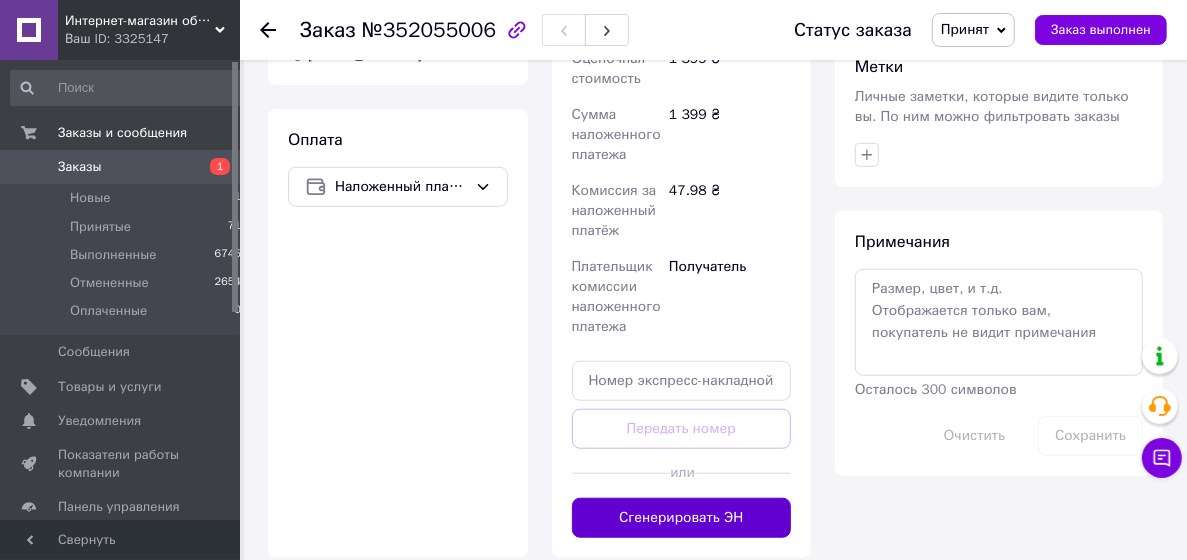 click on "Сгенерировать ЭН" at bounding box center (682, 518) 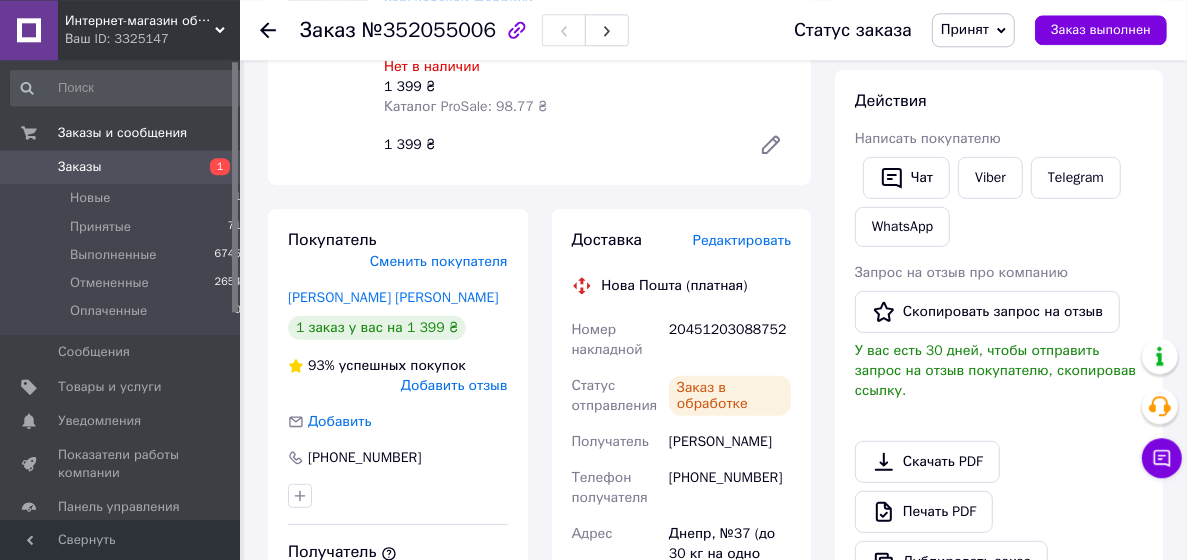 scroll, scrollTop: 273, scrollLeft: 0, axis: vertical 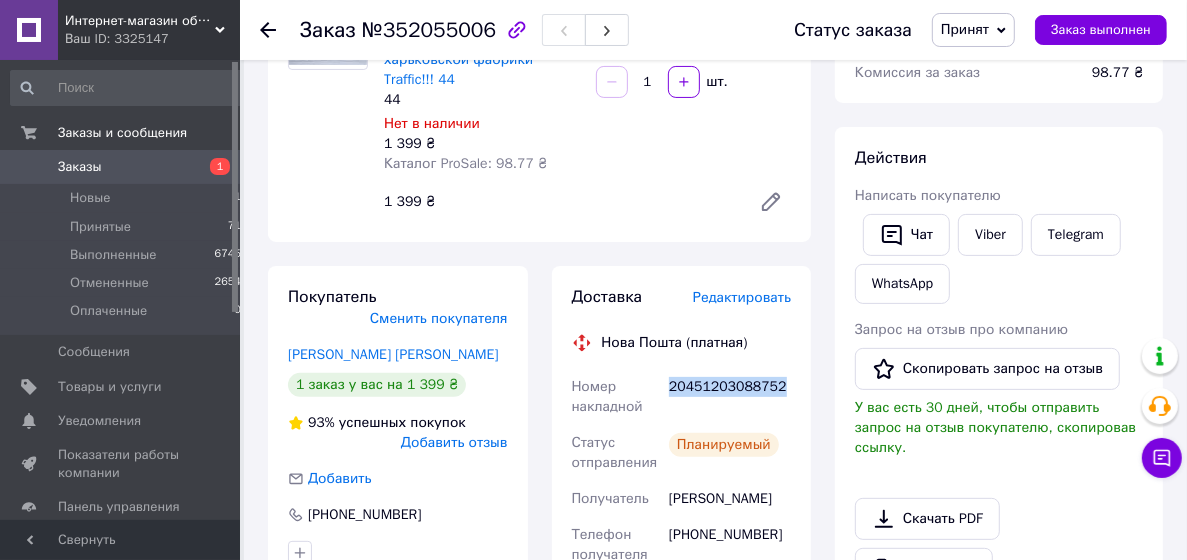 drag, startPoint x: 782, startPoint y: 368, endPoint x: 670, endPoint y: 368, distance: 112 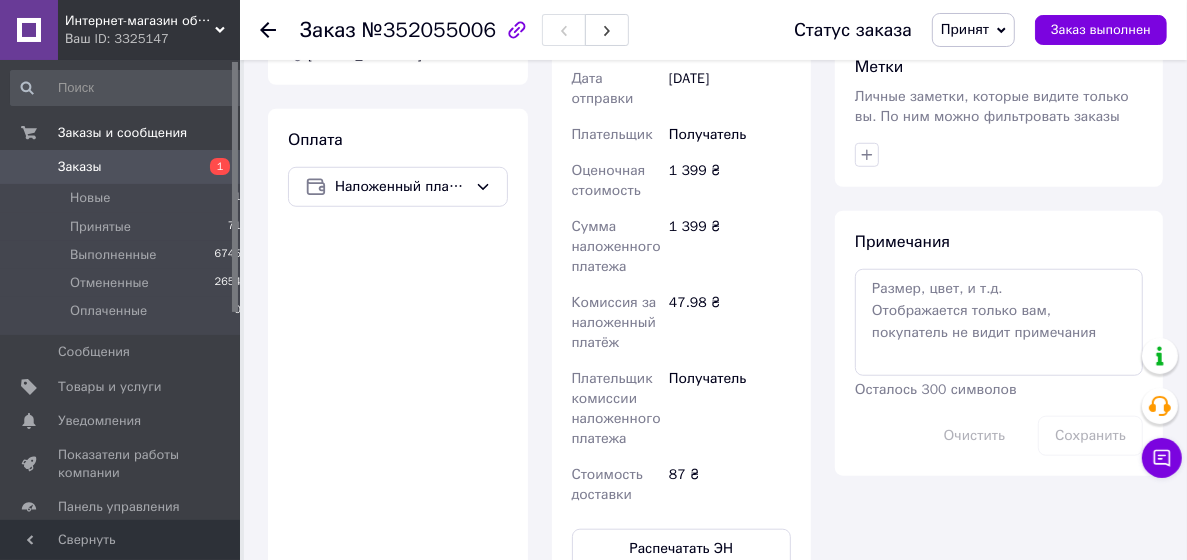 scroll, scrollTop: 1260, scrollLeft: 0, axis: vertical 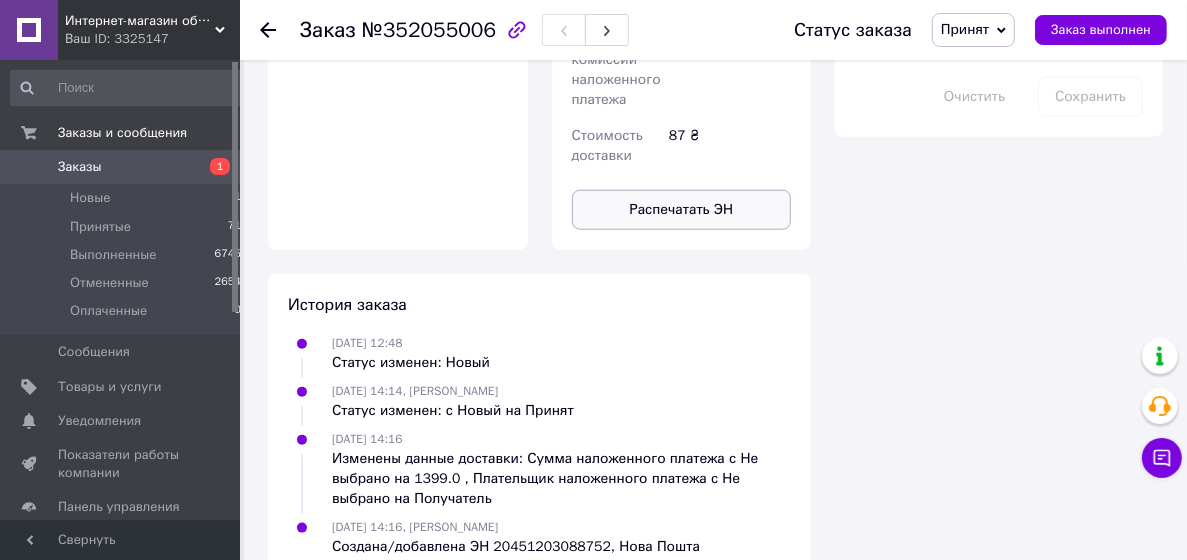 click on "Распечатать ЭН" at bounding box center (682, 210) 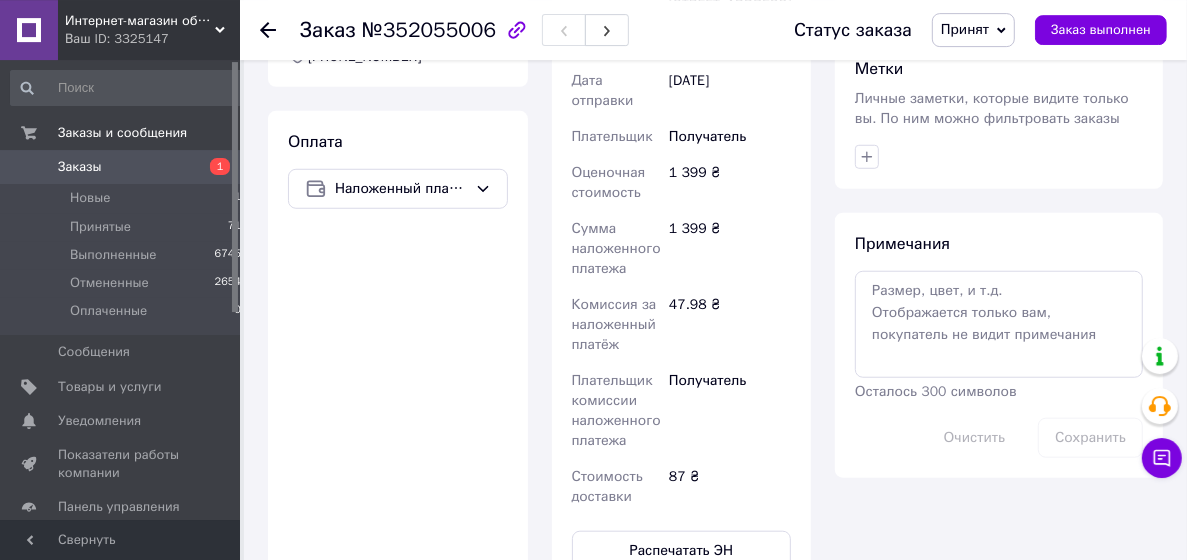 scroll, scrollTop: 828, scrollLeft: 0, axis: vertical 